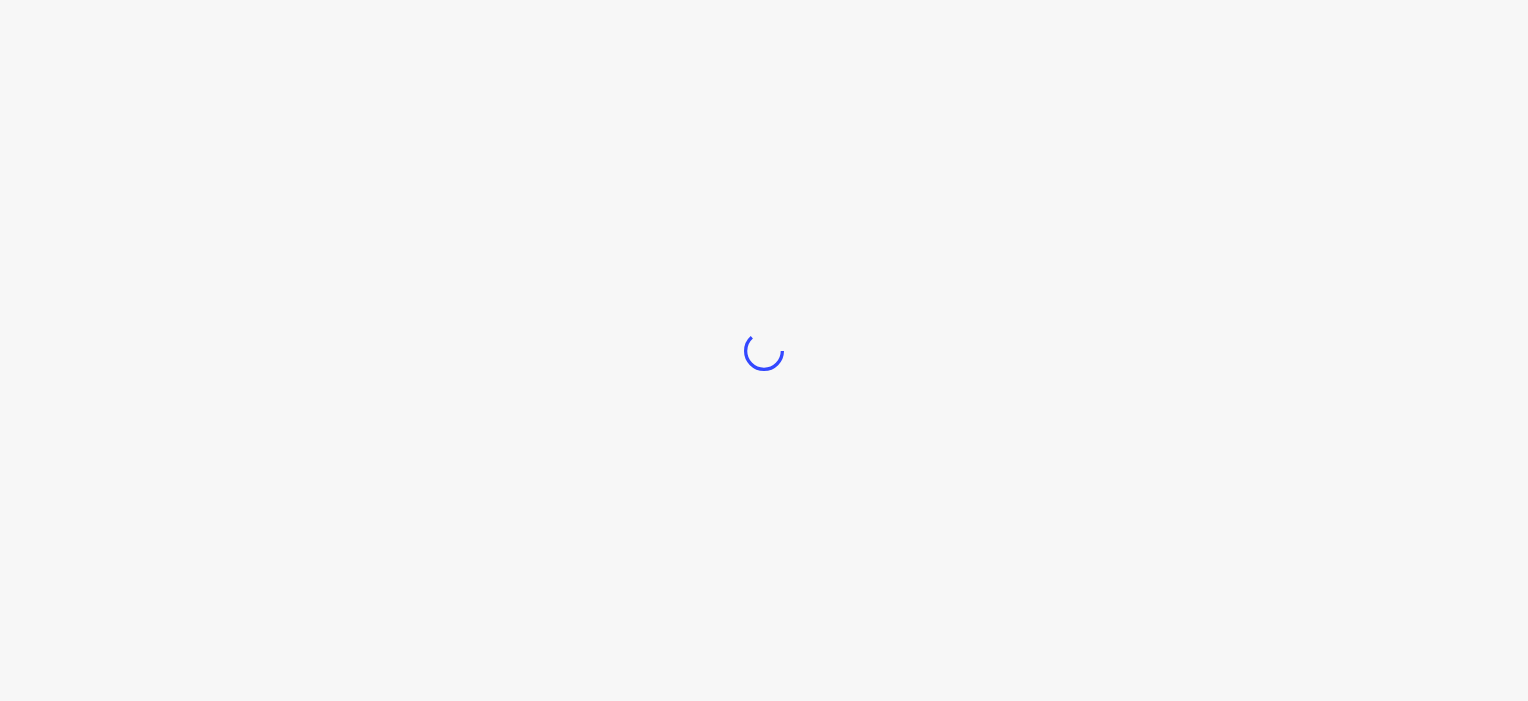 scroll, scrollTop: 0, scrollLeft: 0, axis: both 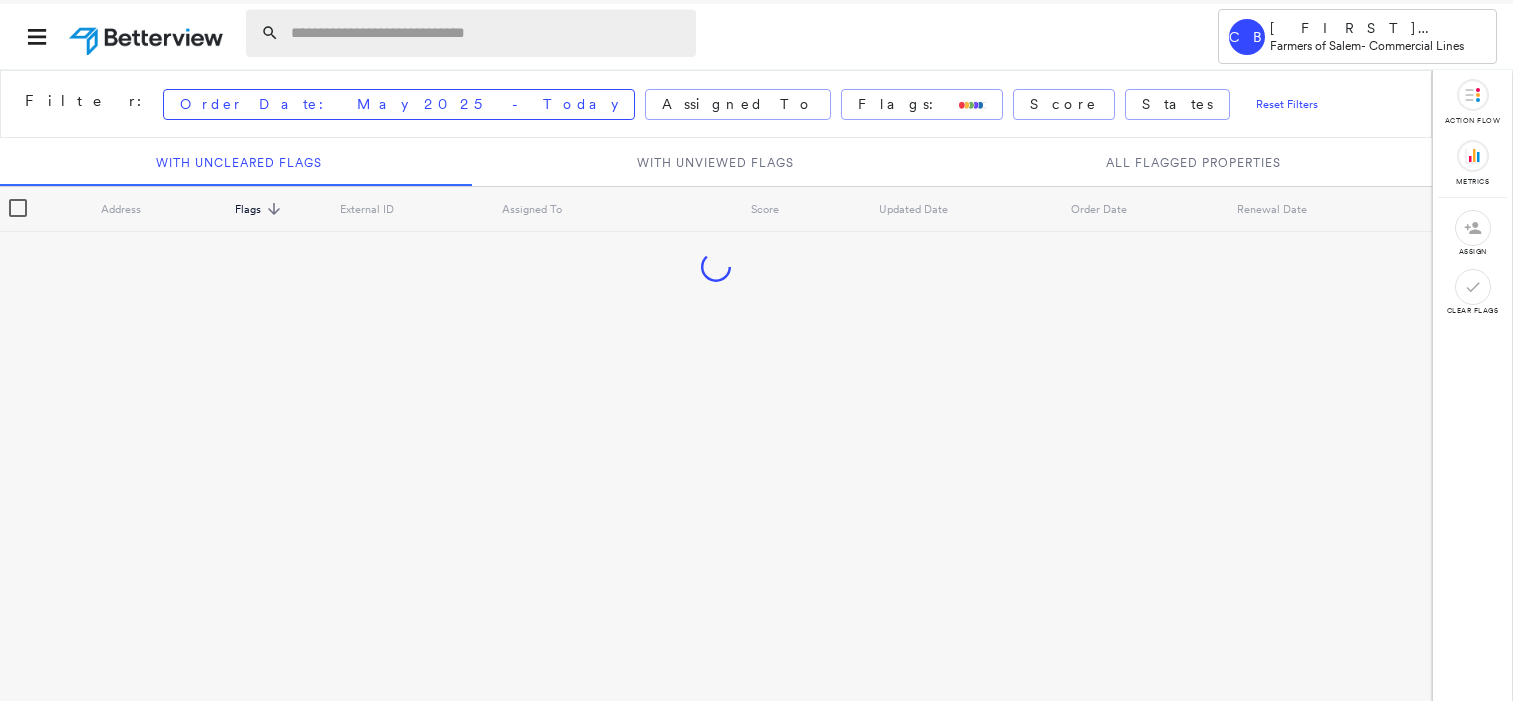 click at bounding box center (487, 33) 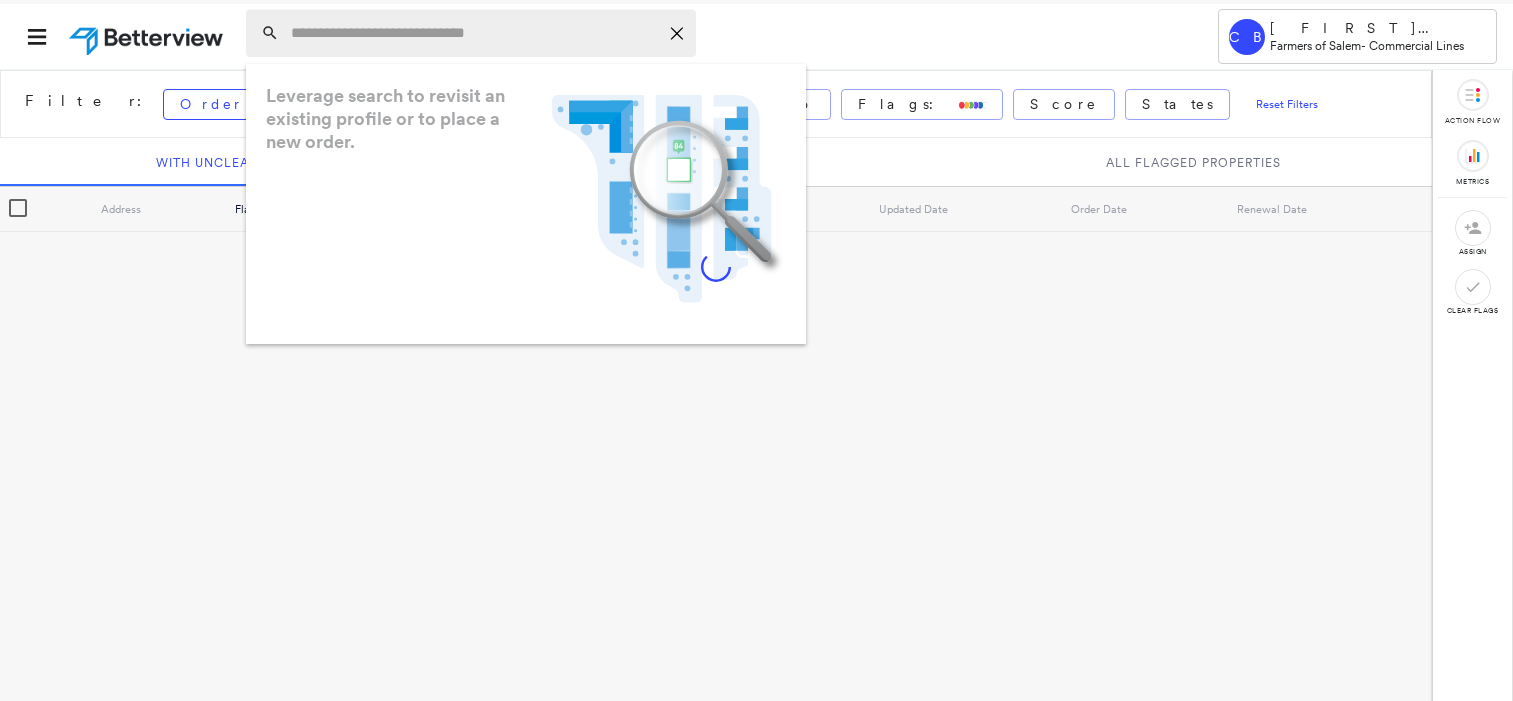 paste on "**********" 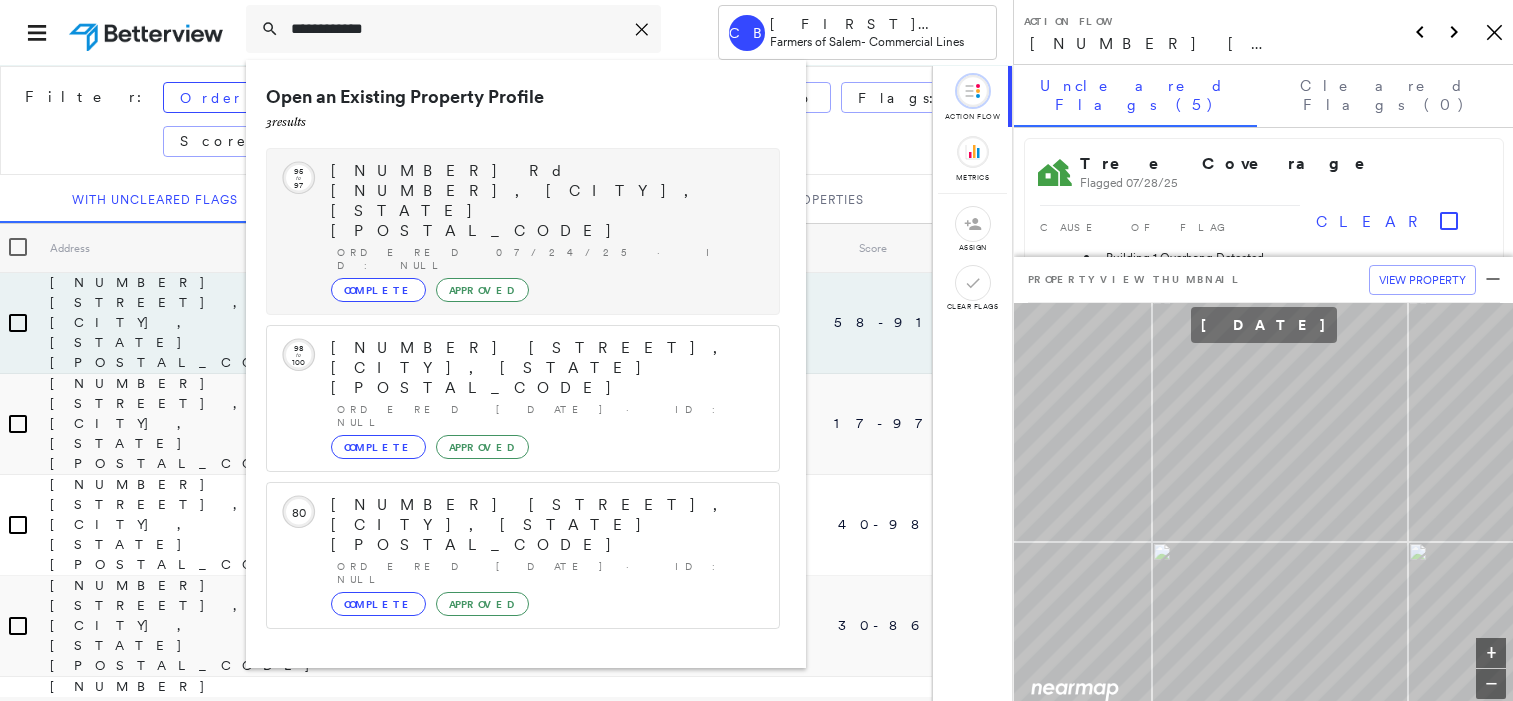 type on "**********" 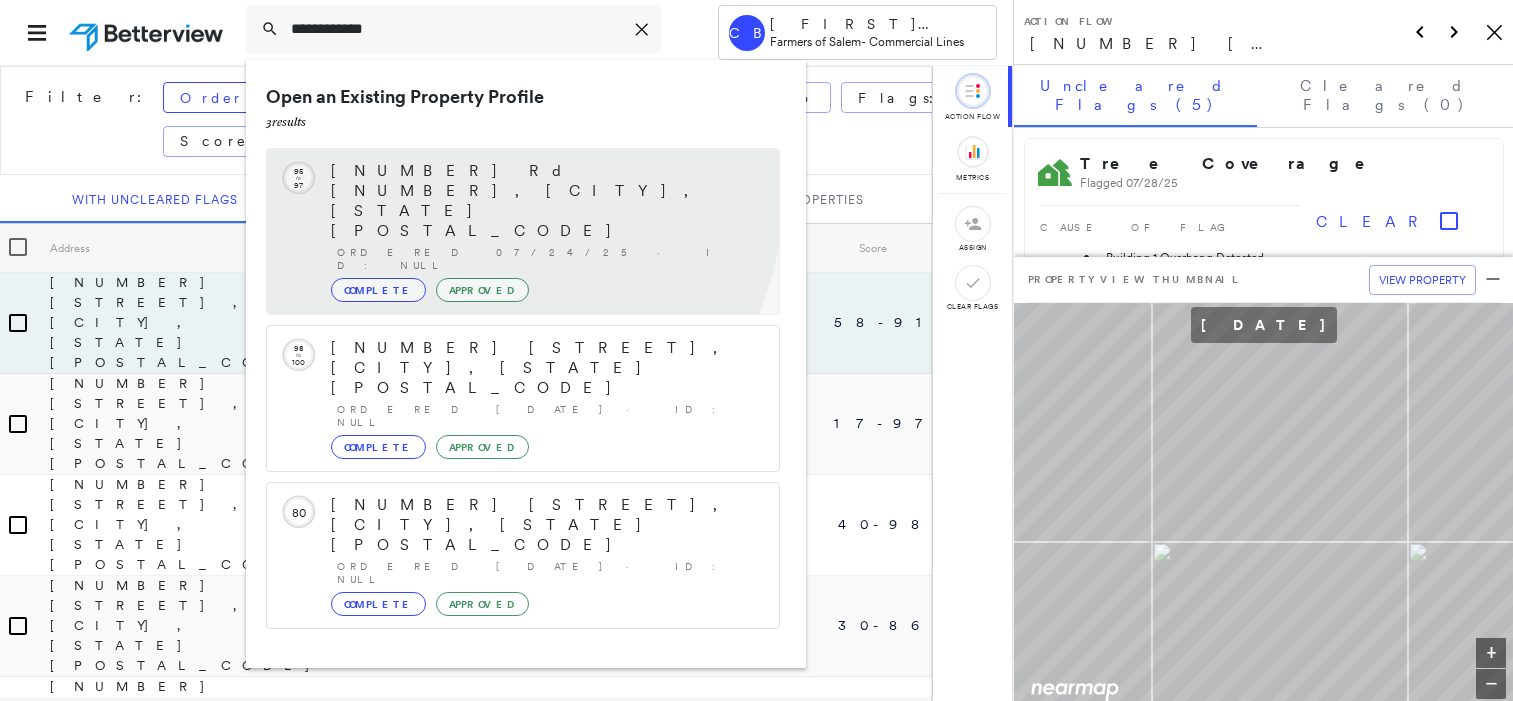 click on "[NUMBER] Rd [NUMBER], [CITY], [STATE] [POSTAL_CODE]" at bounding box center [545, 201] 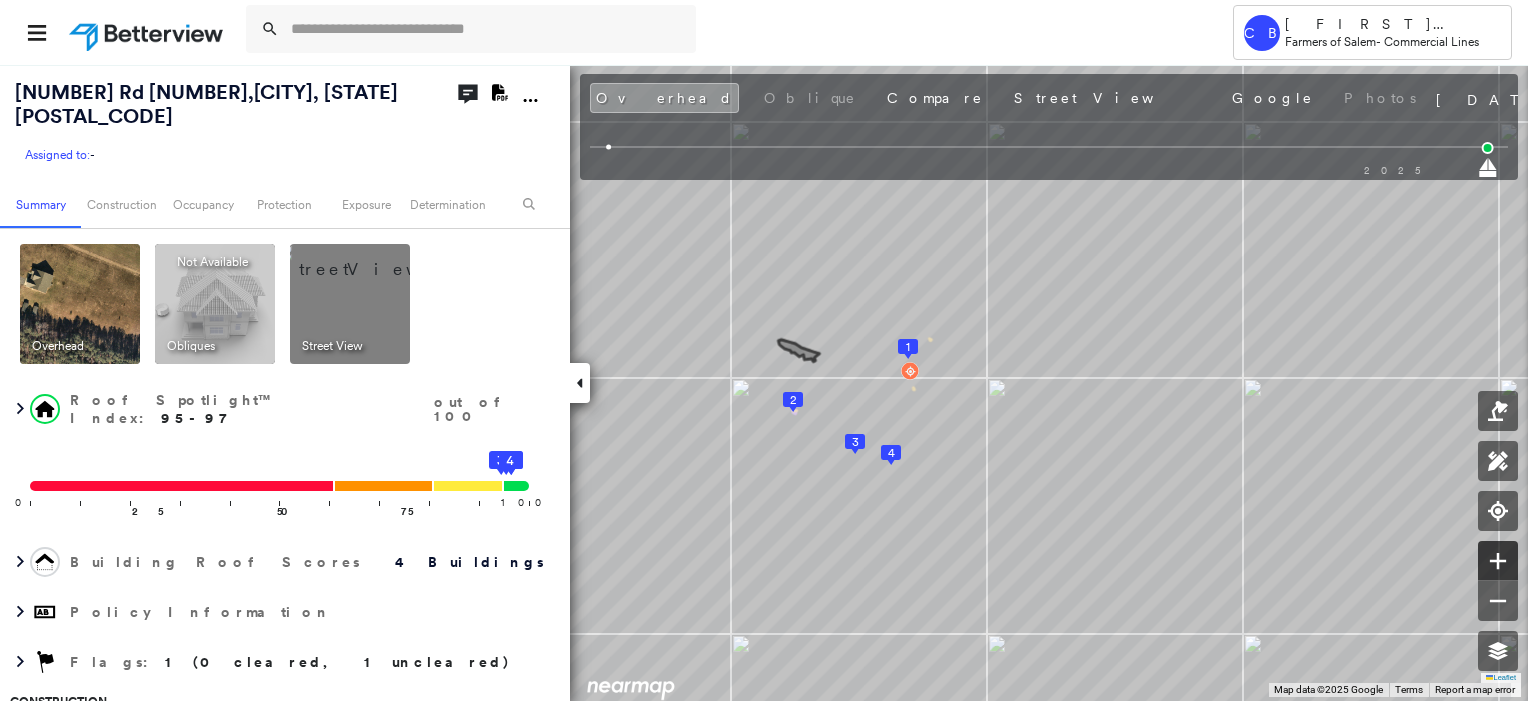 click 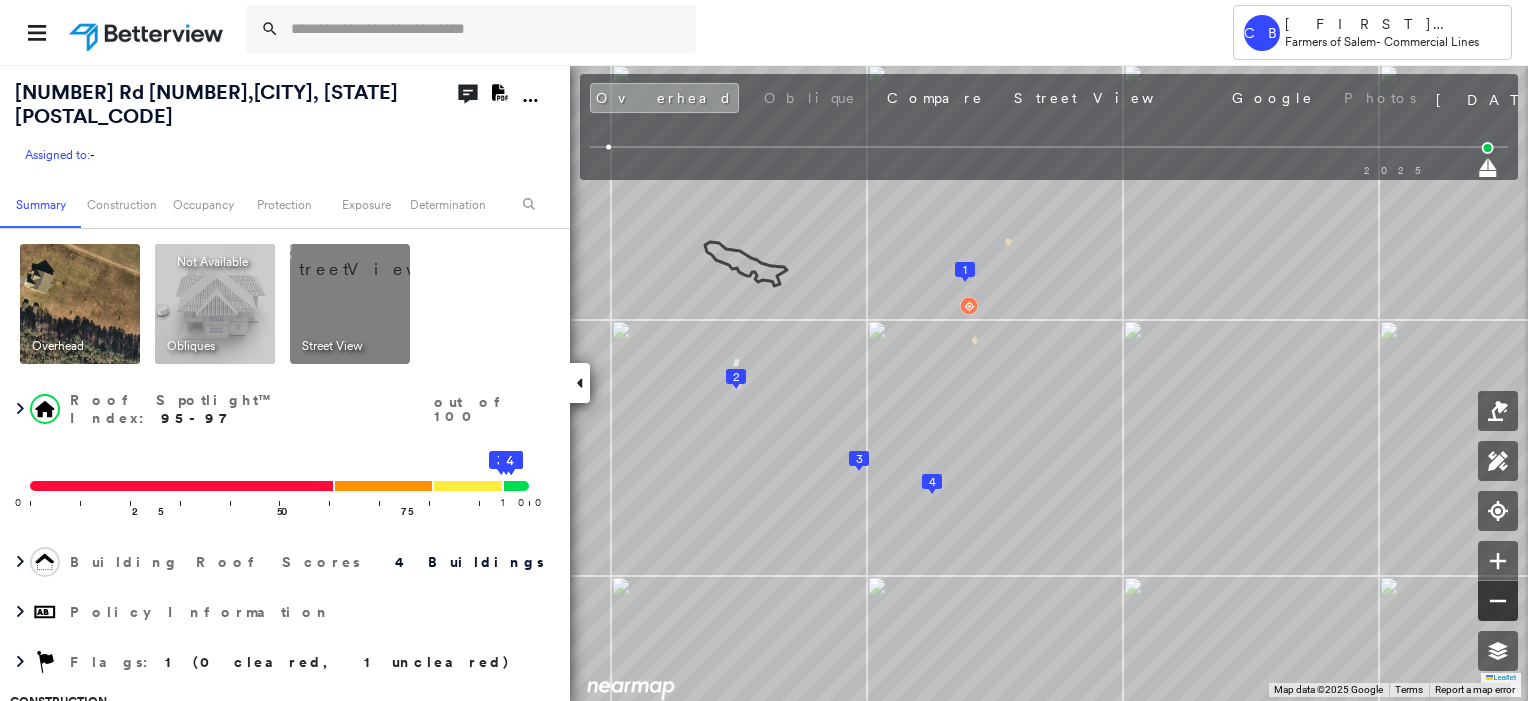 click 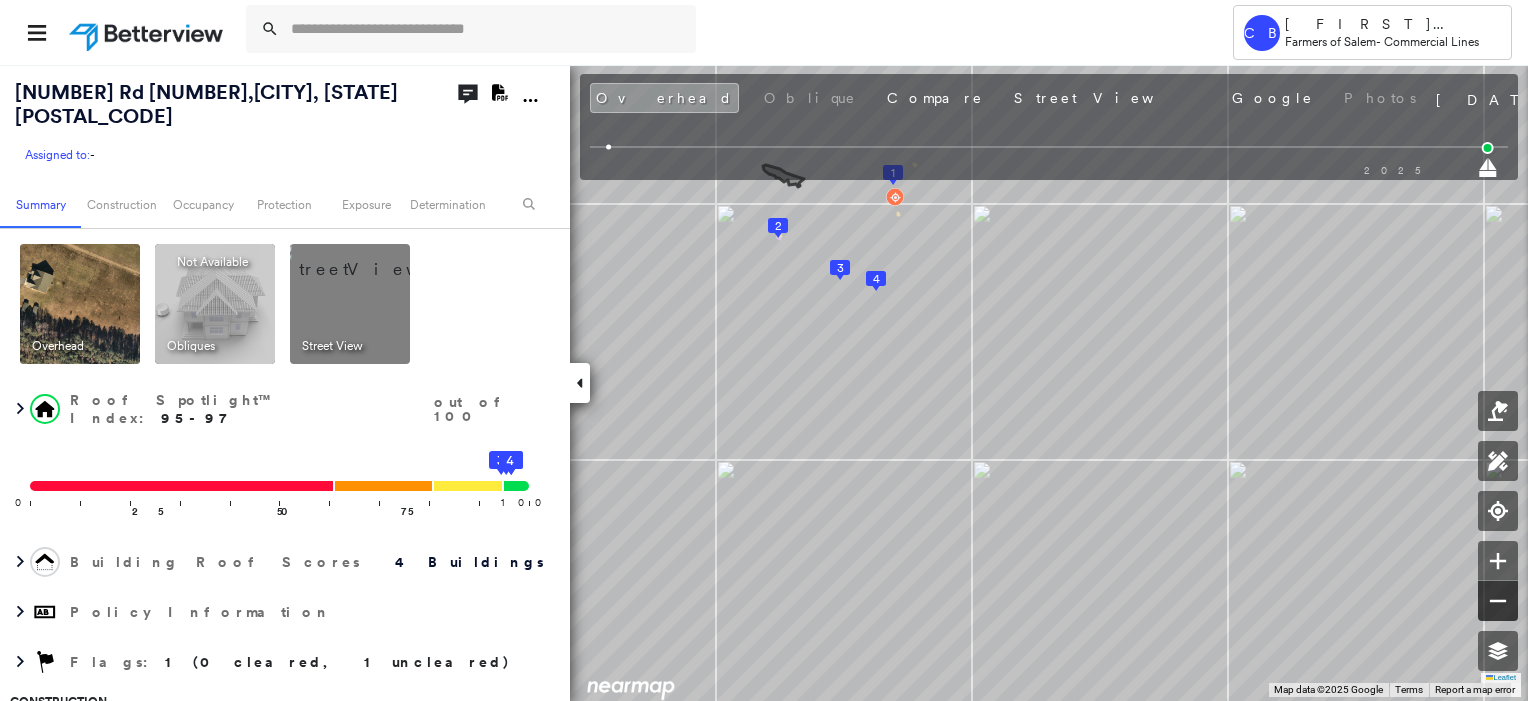 click 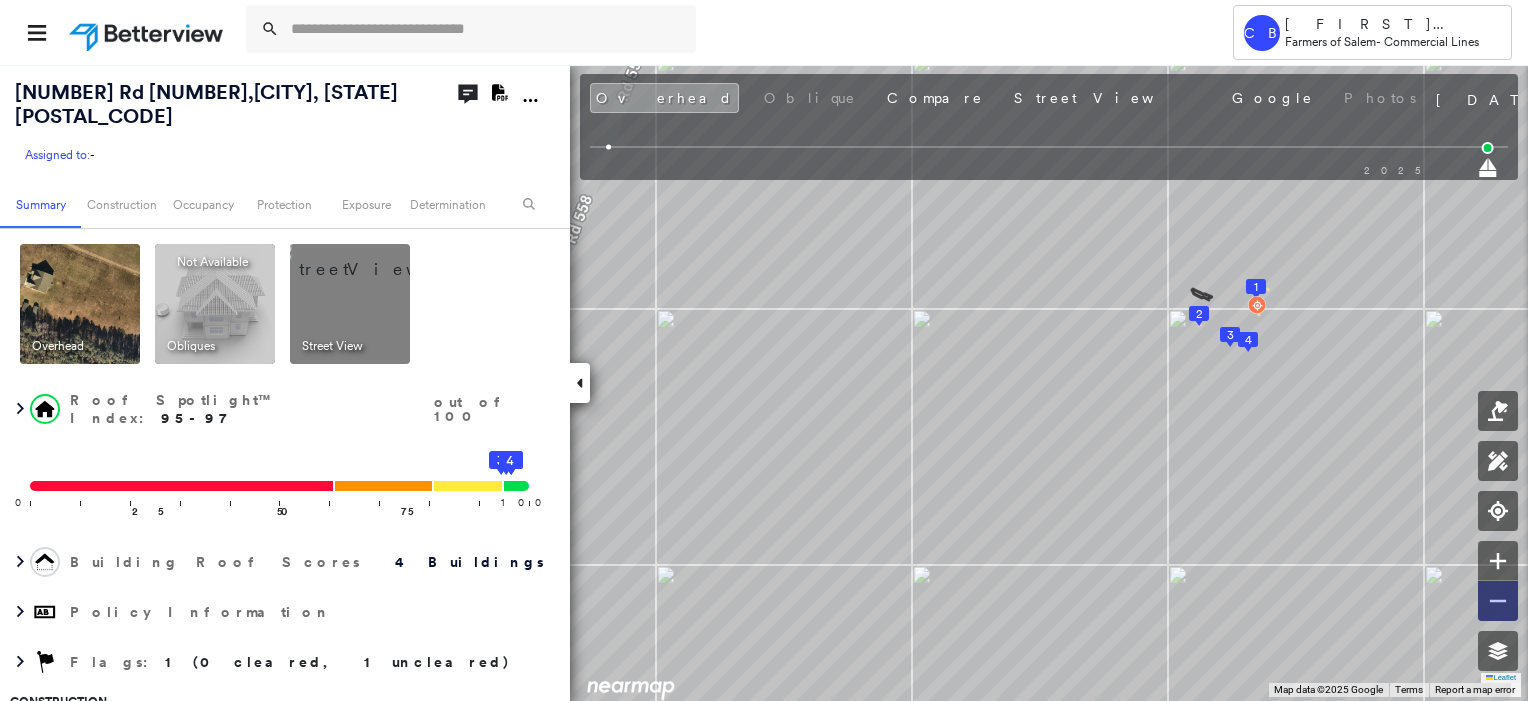 click 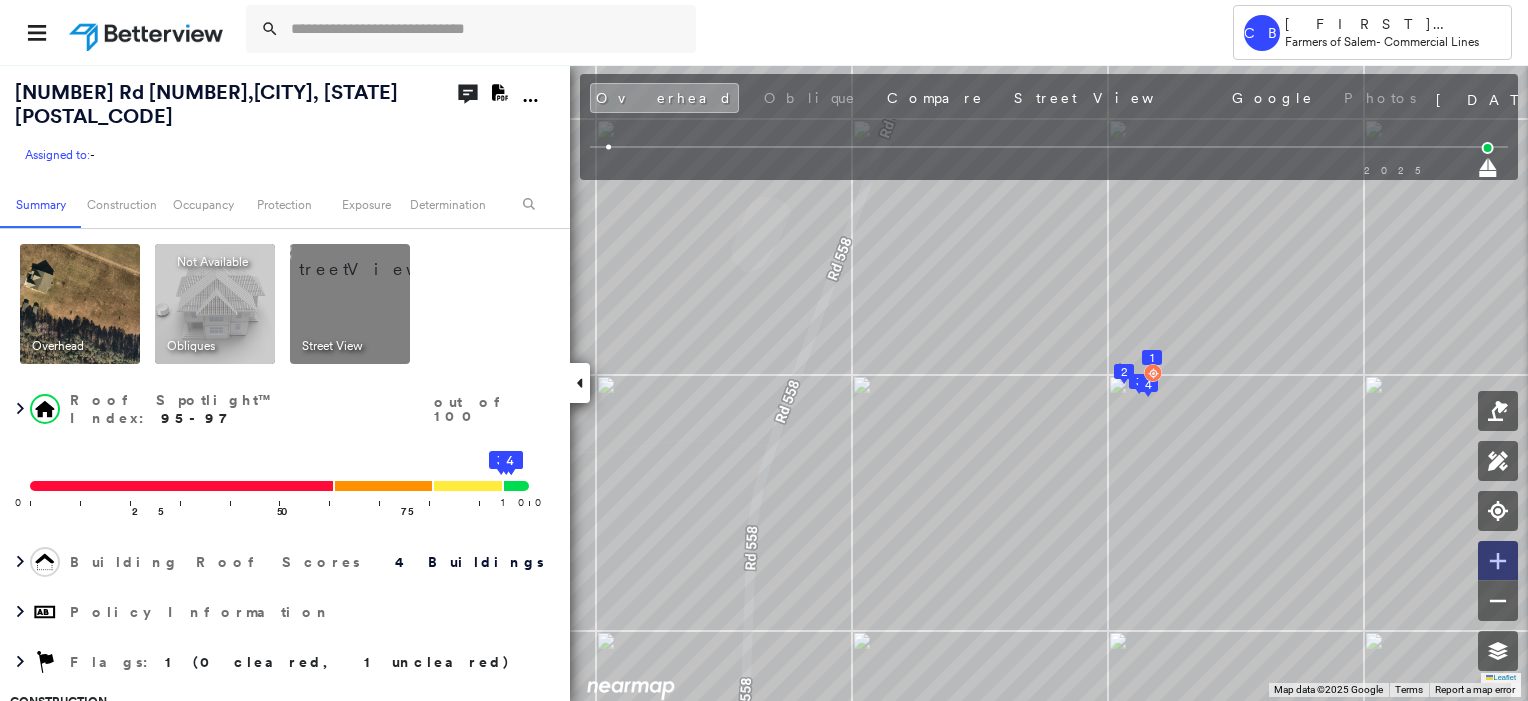 click 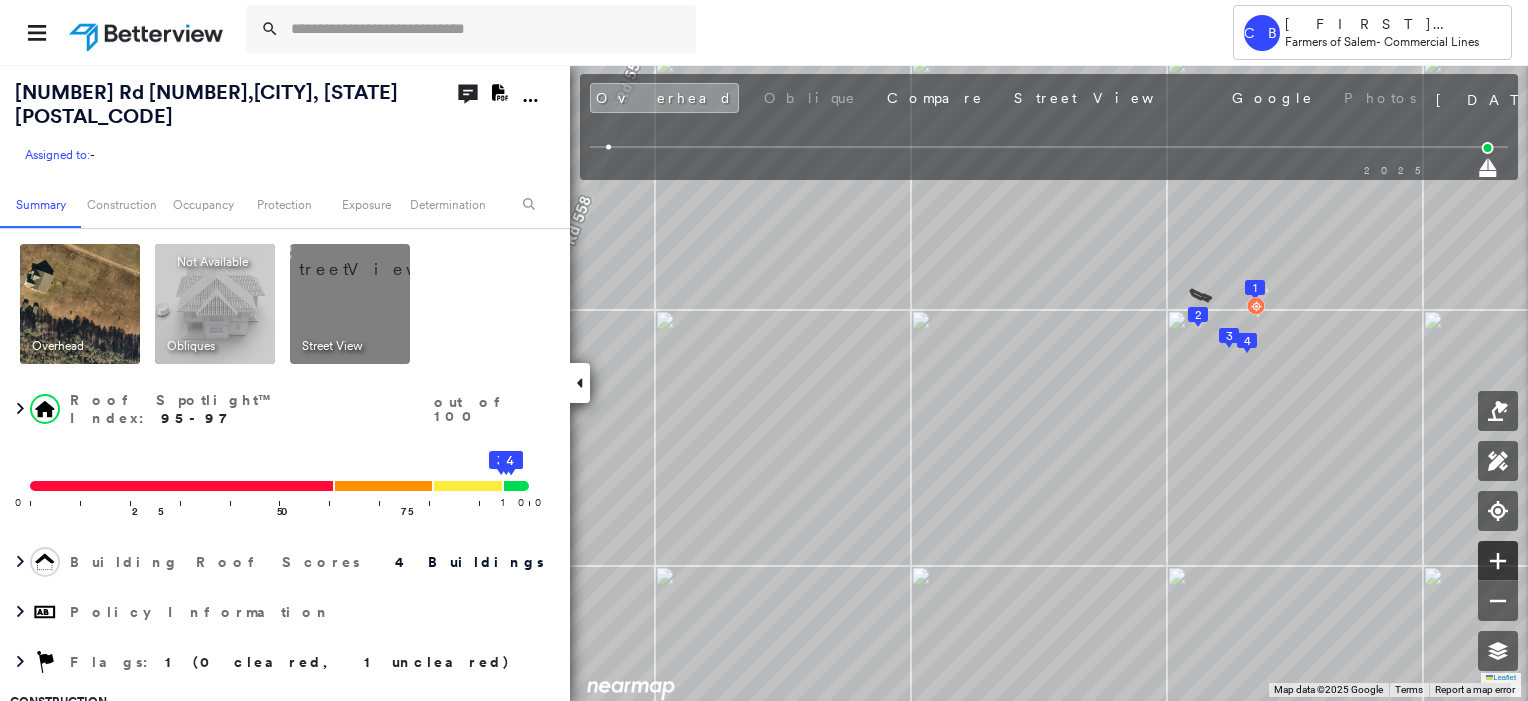 click 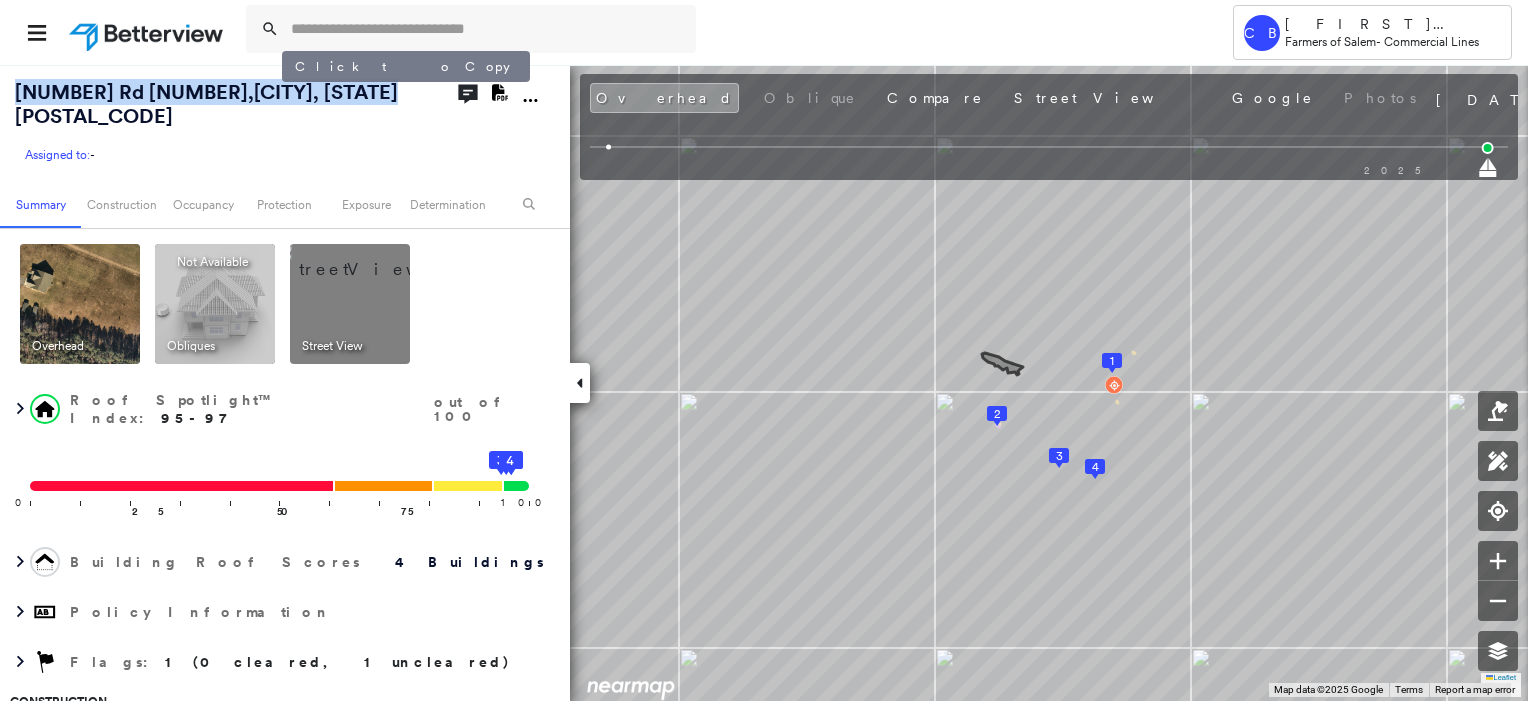 drag, startPoint x: 12, startPoint y: 87, endPoint x: 280, endPoint y: 96, distance: 268.15106 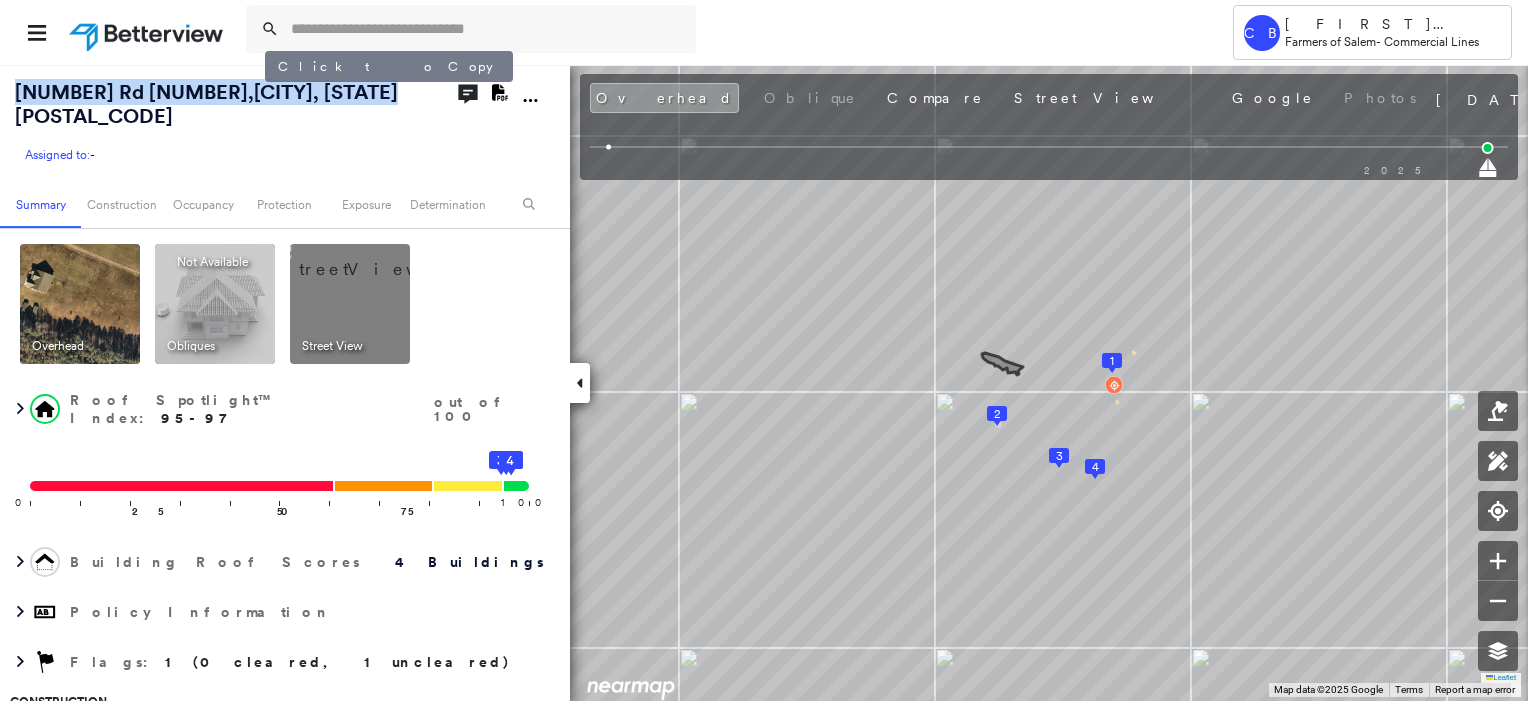 copy on "[NUMBER] Rd [NUMBER], [CITY], [STATE]" 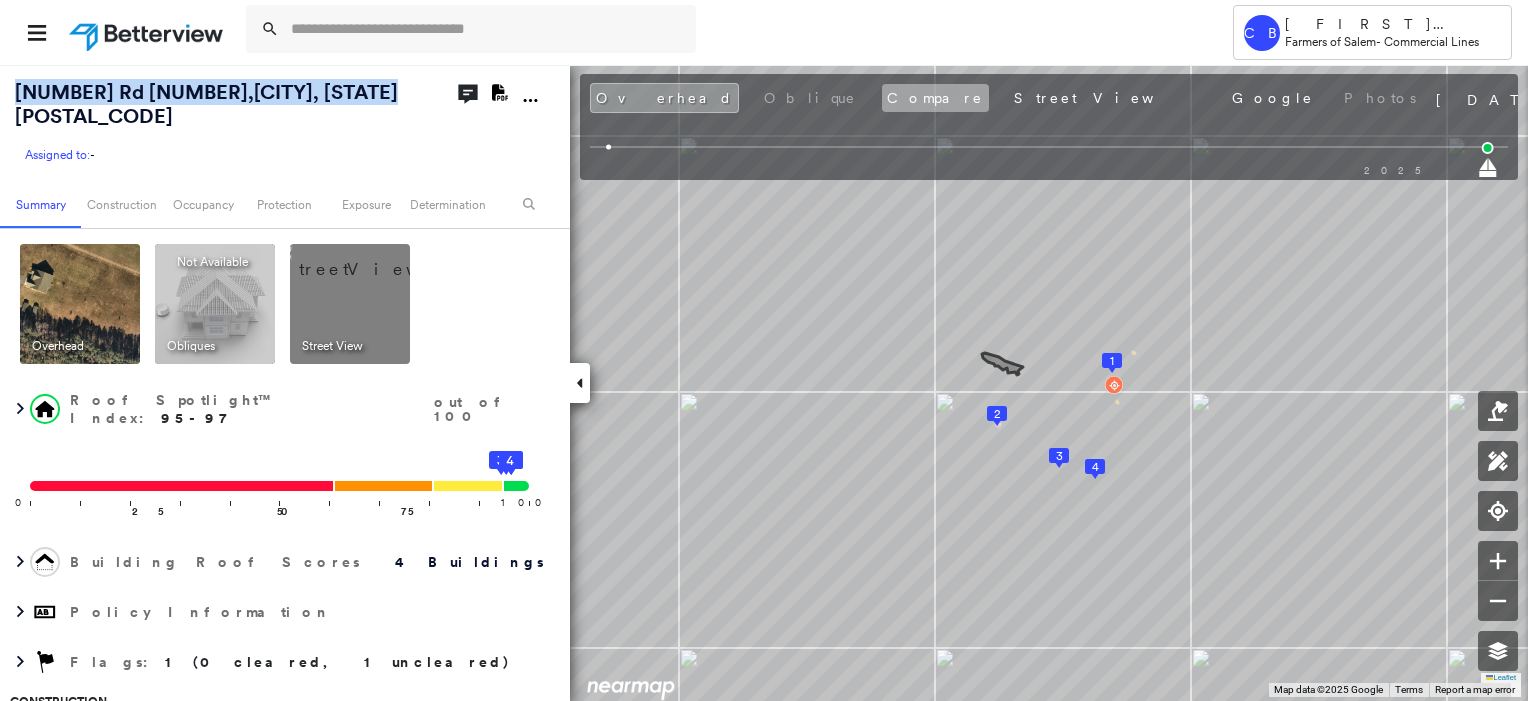 click on "Compare" at bounding box center [935, 98] 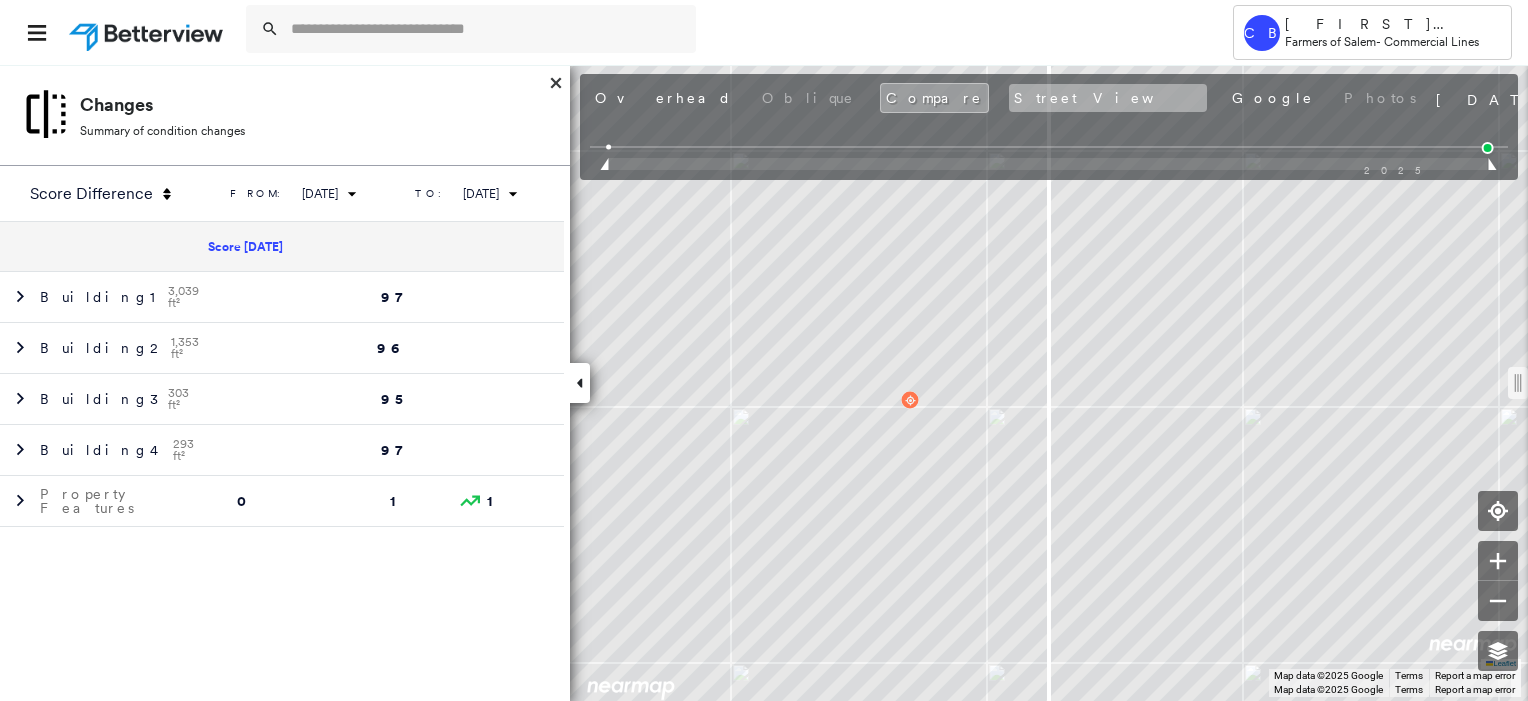 click on "Street View" at bounding box center [1108, 98] 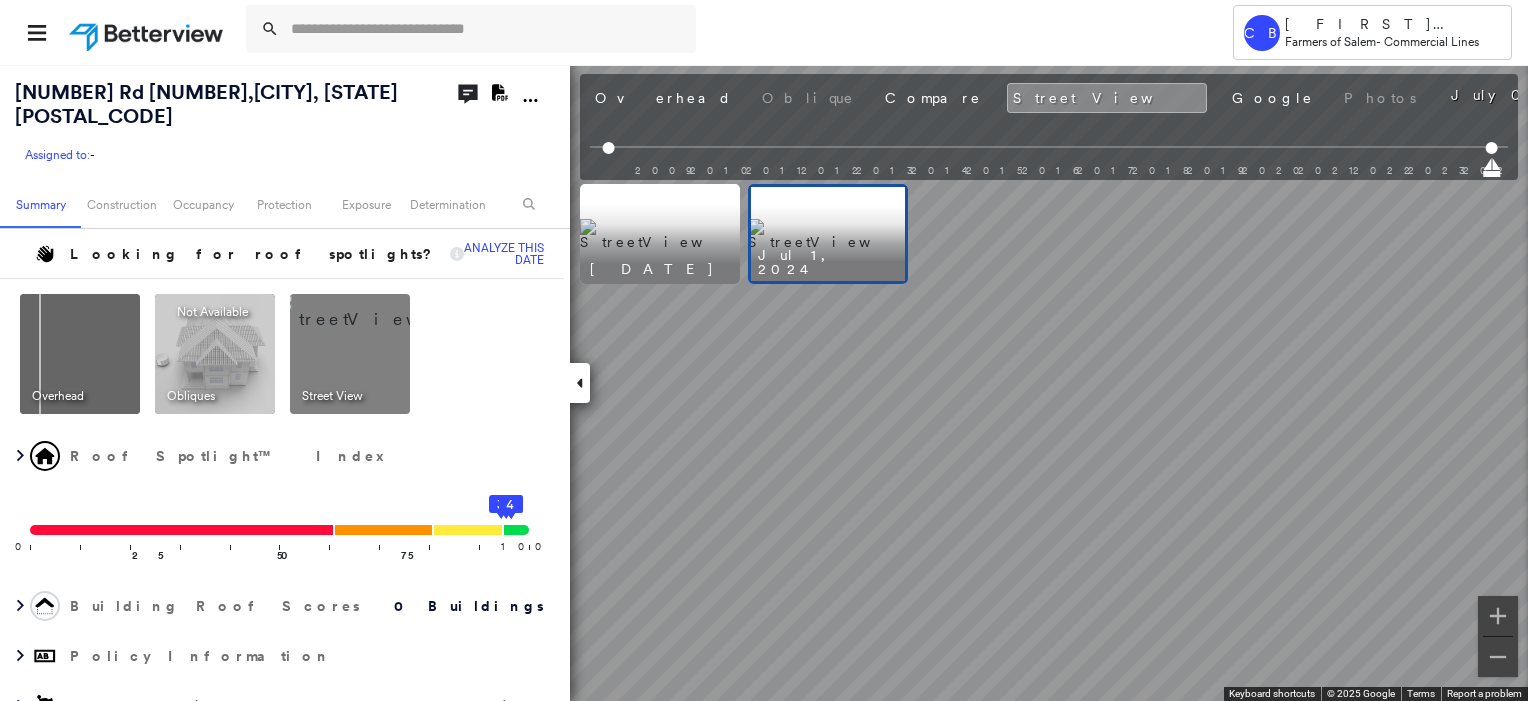 click on "Overhead Oblique Compare Street View Google Photos" at bounding box center (1005, 98) 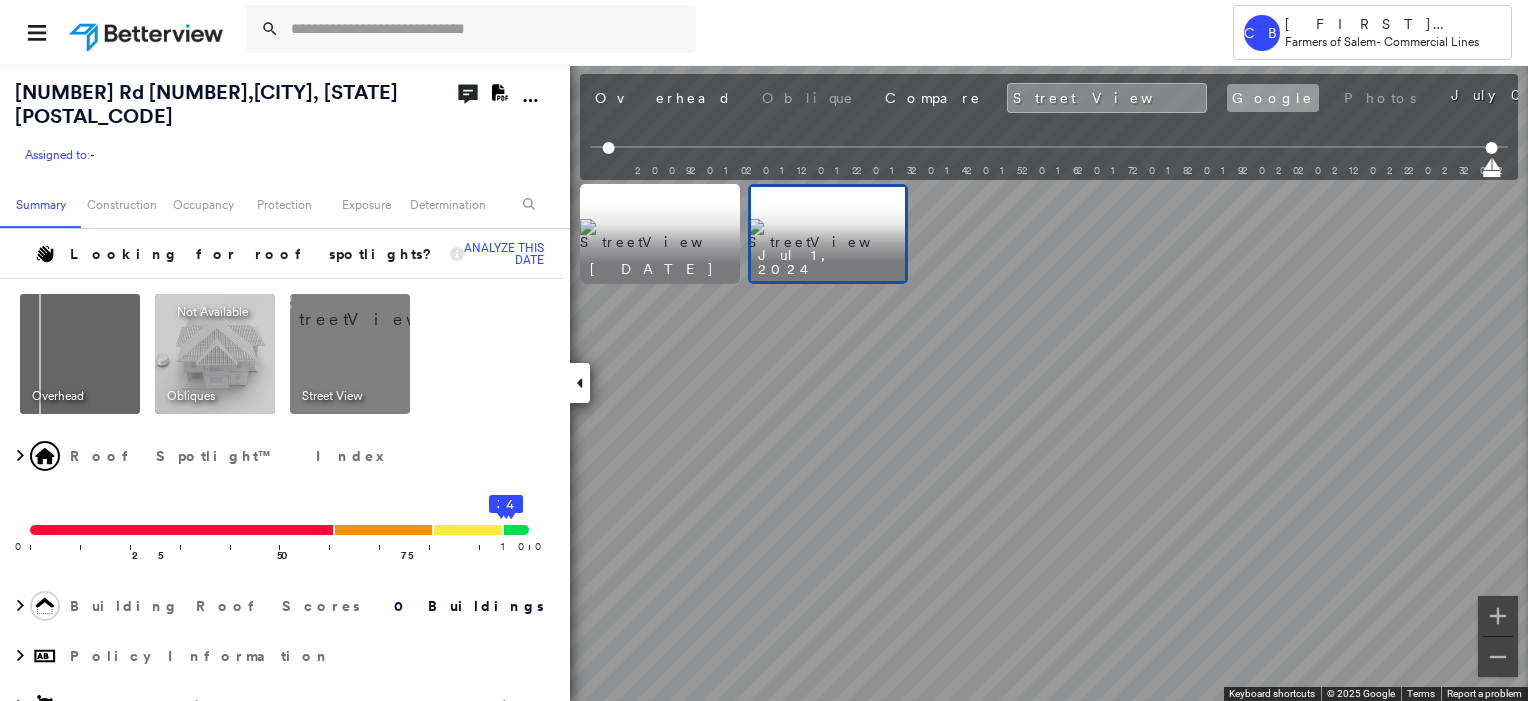 click on "Google" at bounding box center [1273, 98] 